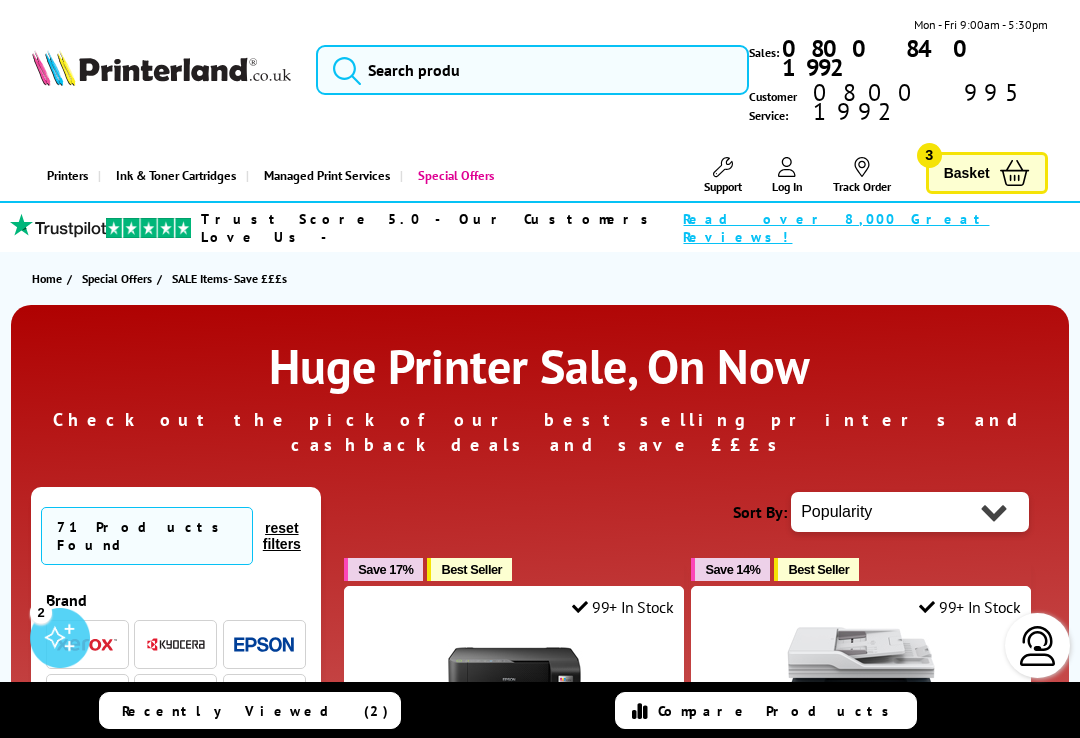 scroll, scrollTop: 64, scrollLeft: 0, axis: vertical 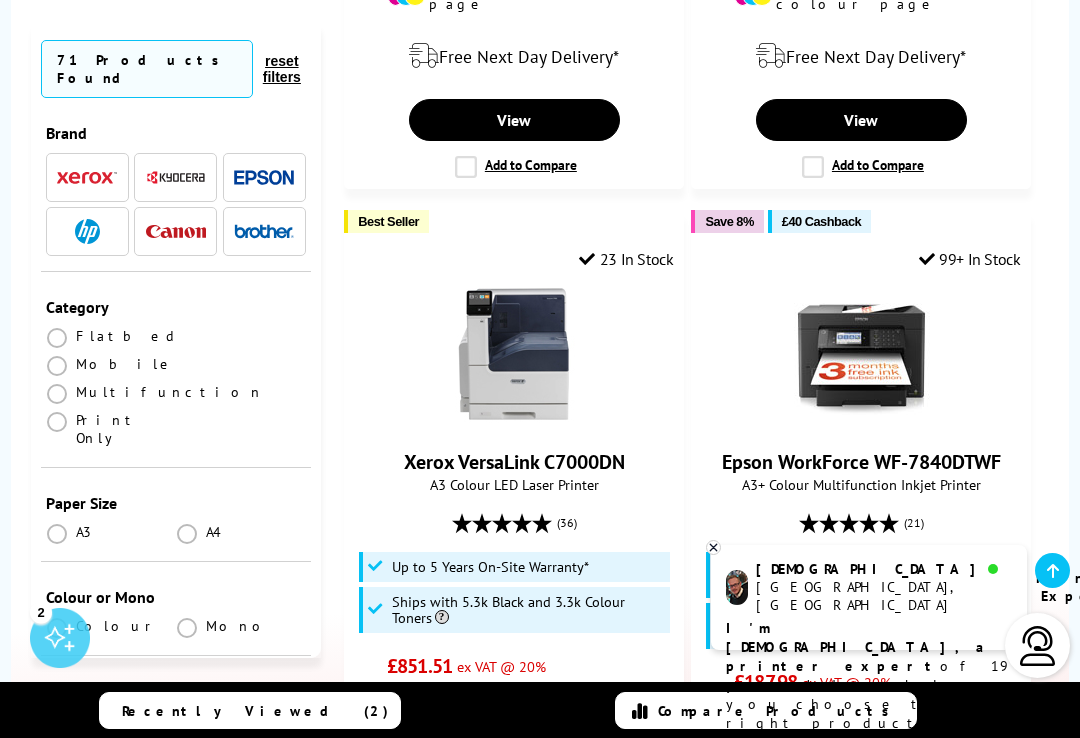click at bounding box center [87, 231] 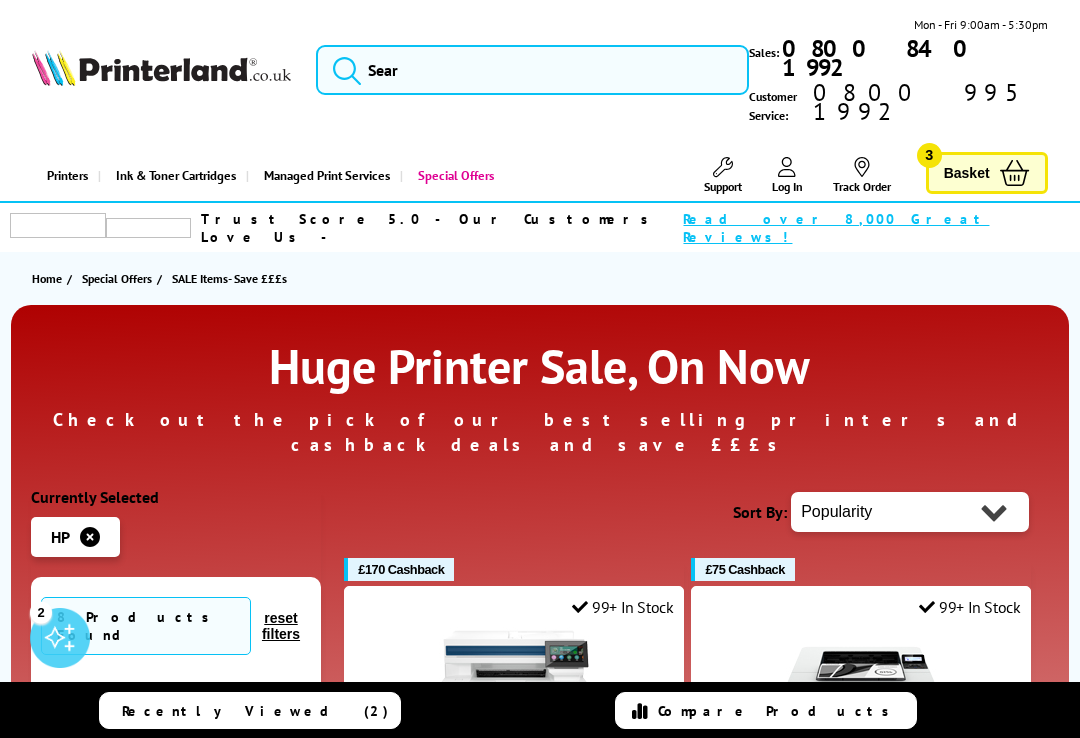 scroll, scrollTop: 0, scrollLeft: 0, axis: both 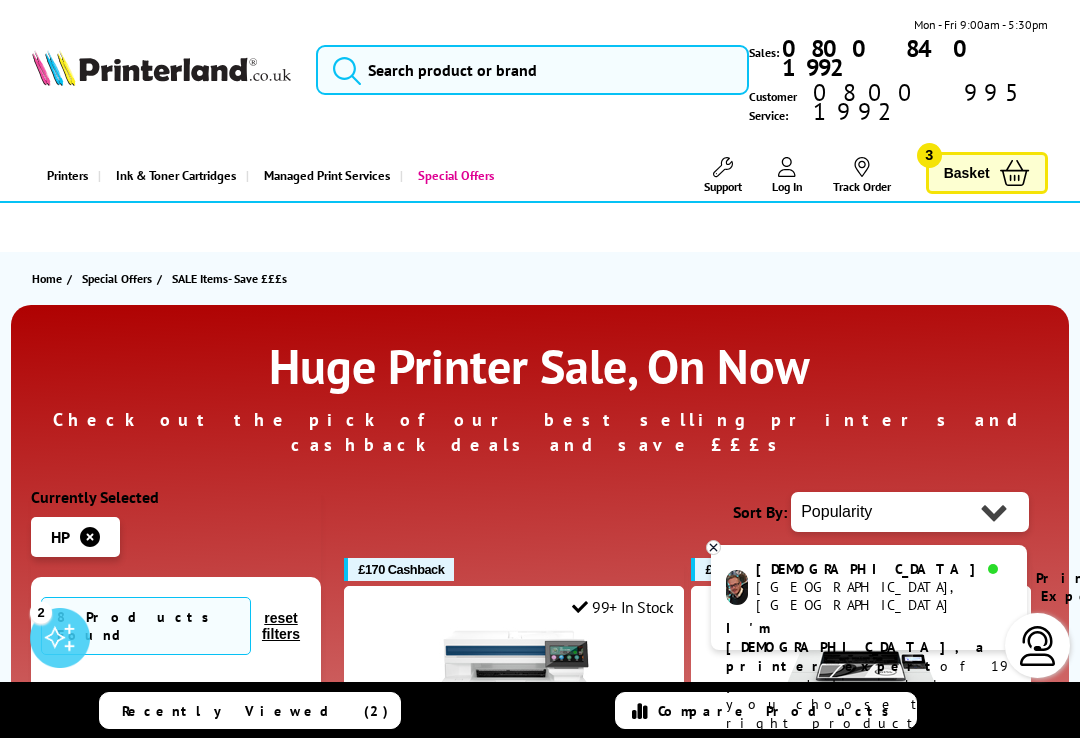 click on "Basket" at bounding box center [967, 173] 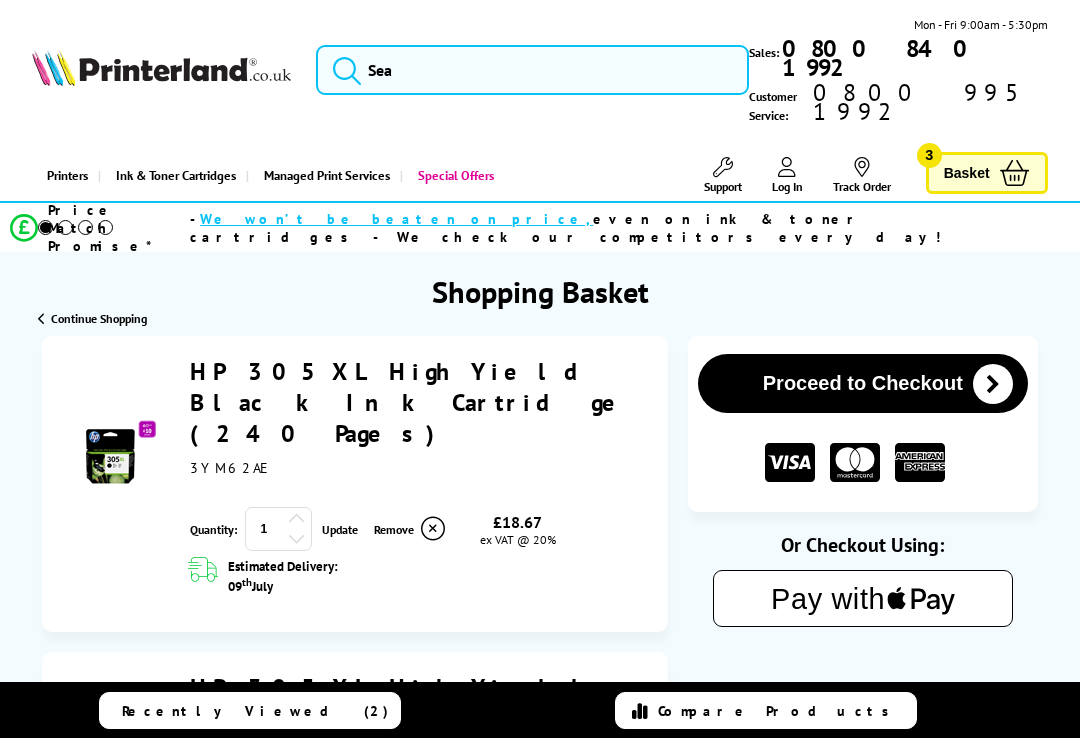 scroll, scrollTop: 137, scrollLeft: 0, axis: vertical 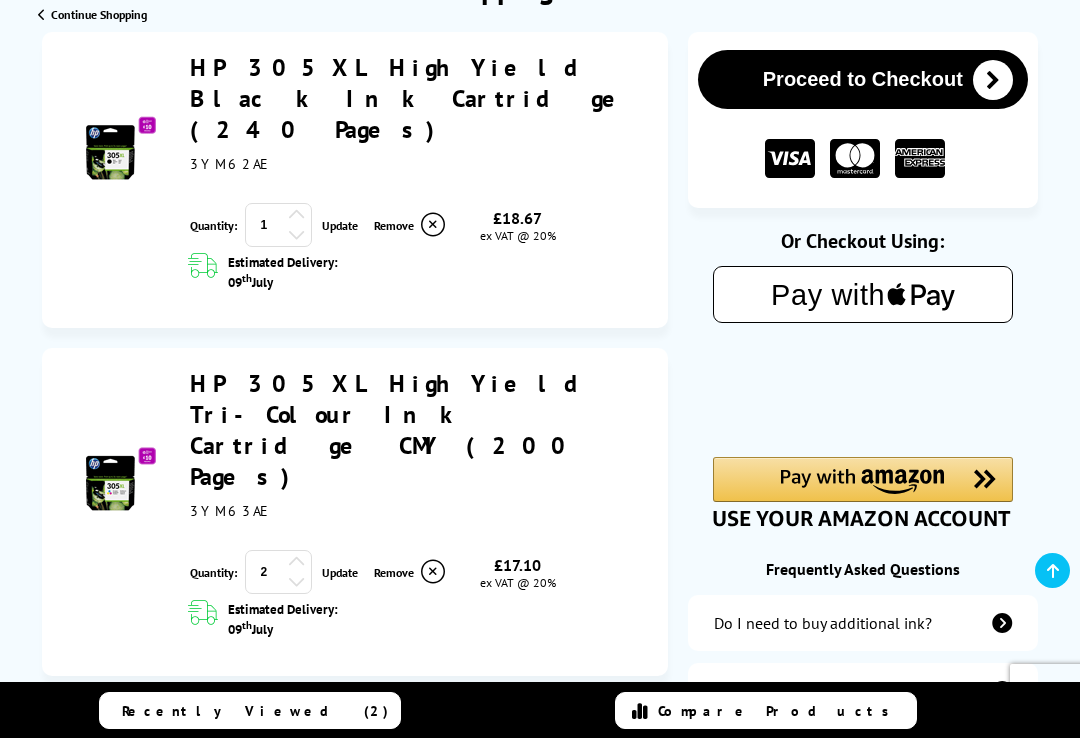 click on "Update" at bounding box center (340, 225) 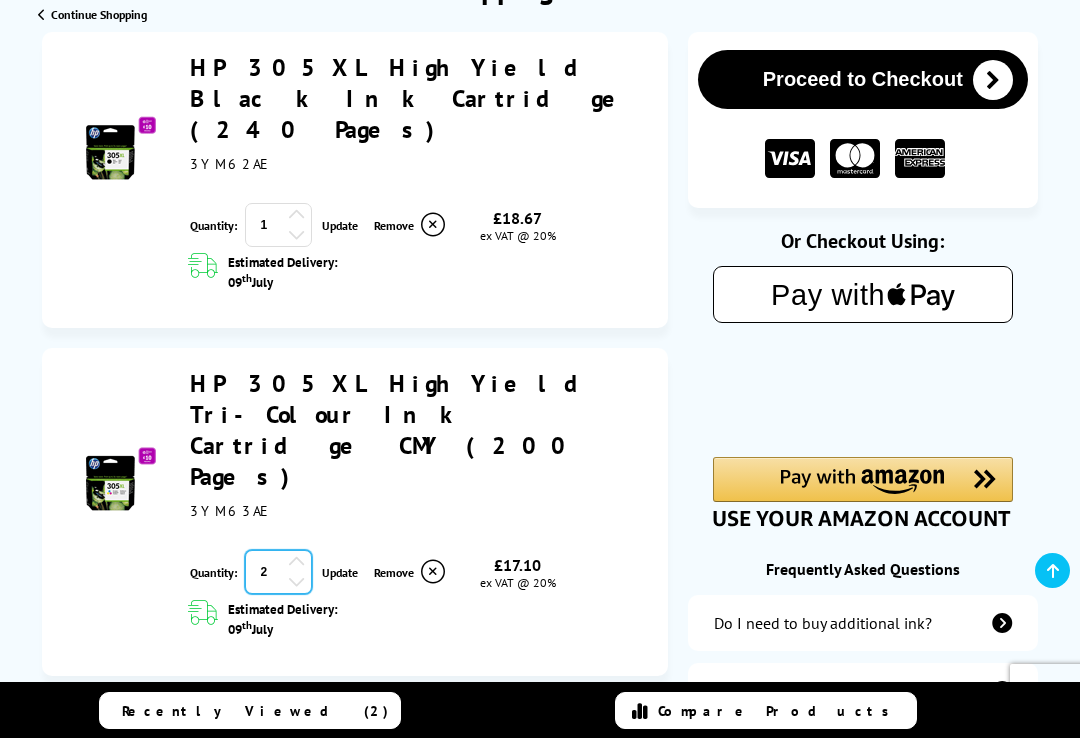 click on "2" at bounding box center (278, 572) 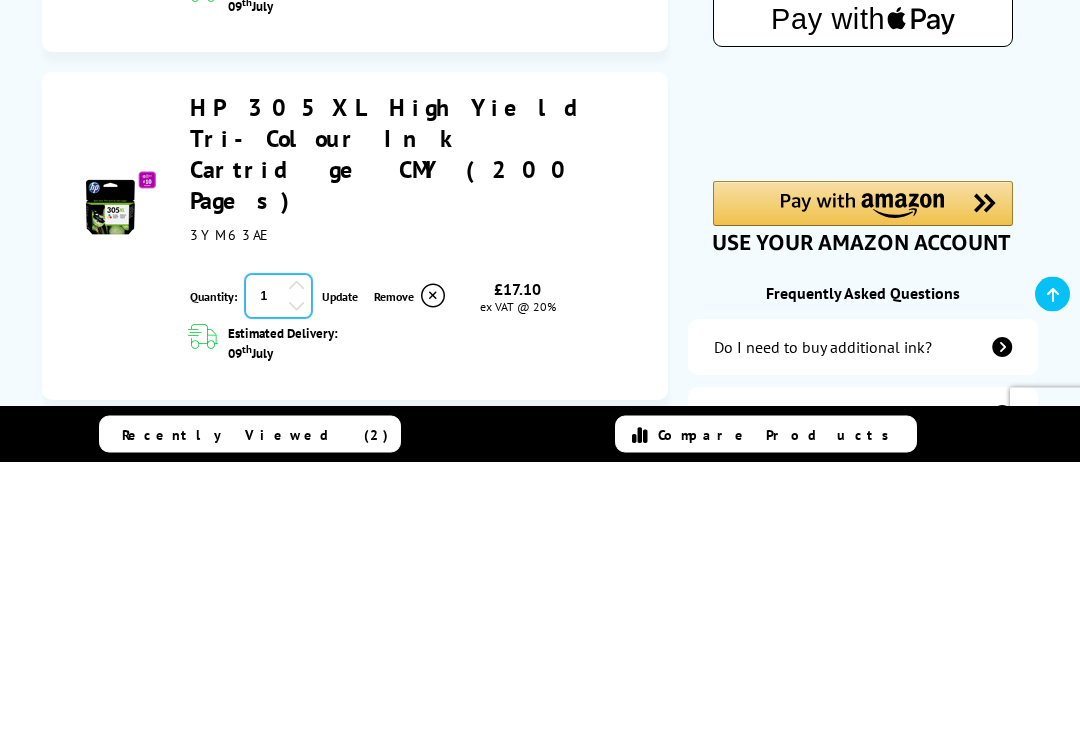 type on "1" 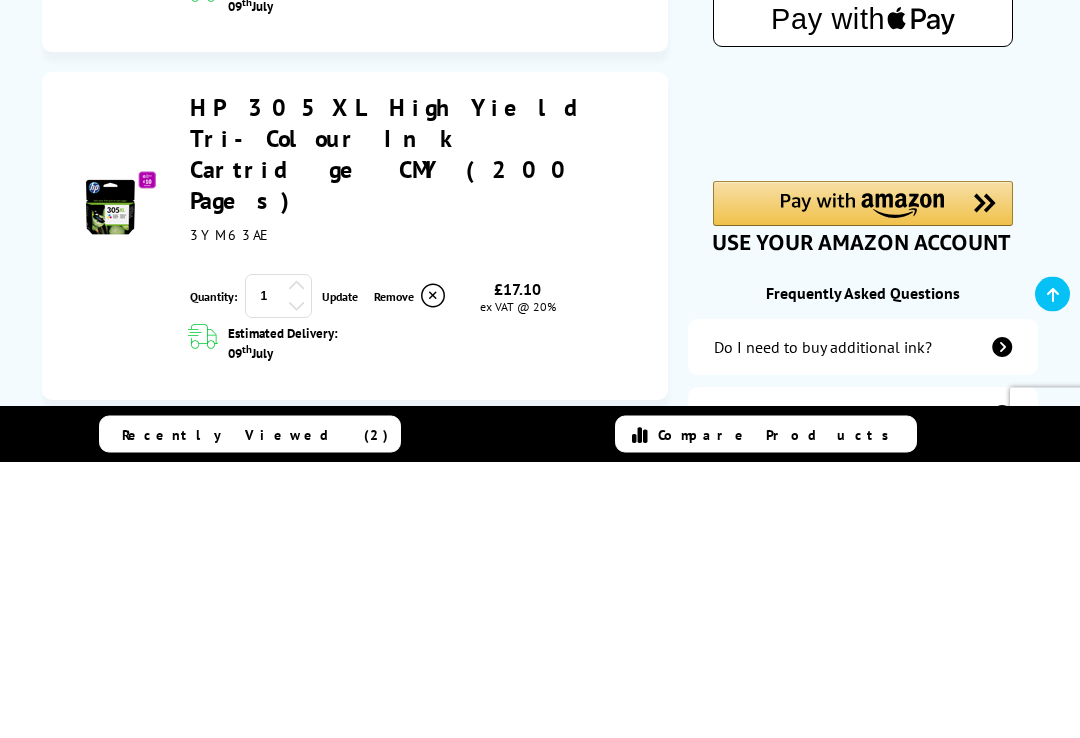 click on "Update" at bounding box center (340, 226) 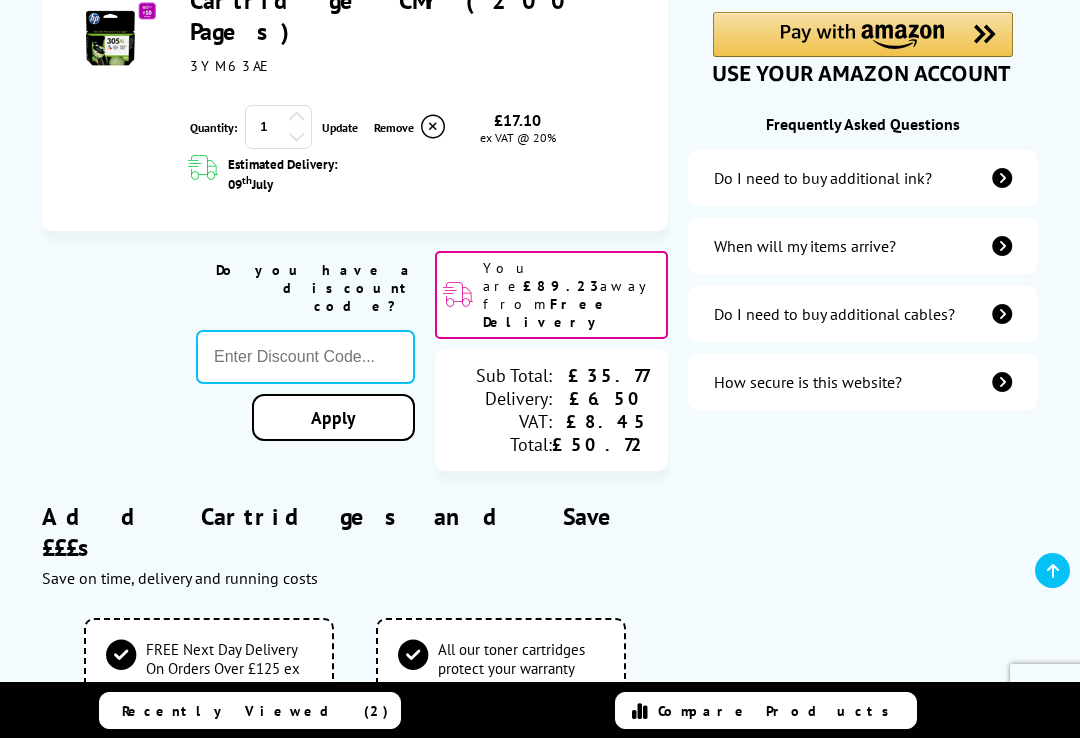 scroll, scrollTop: 738, scrollLeft: 0, axis: vertical 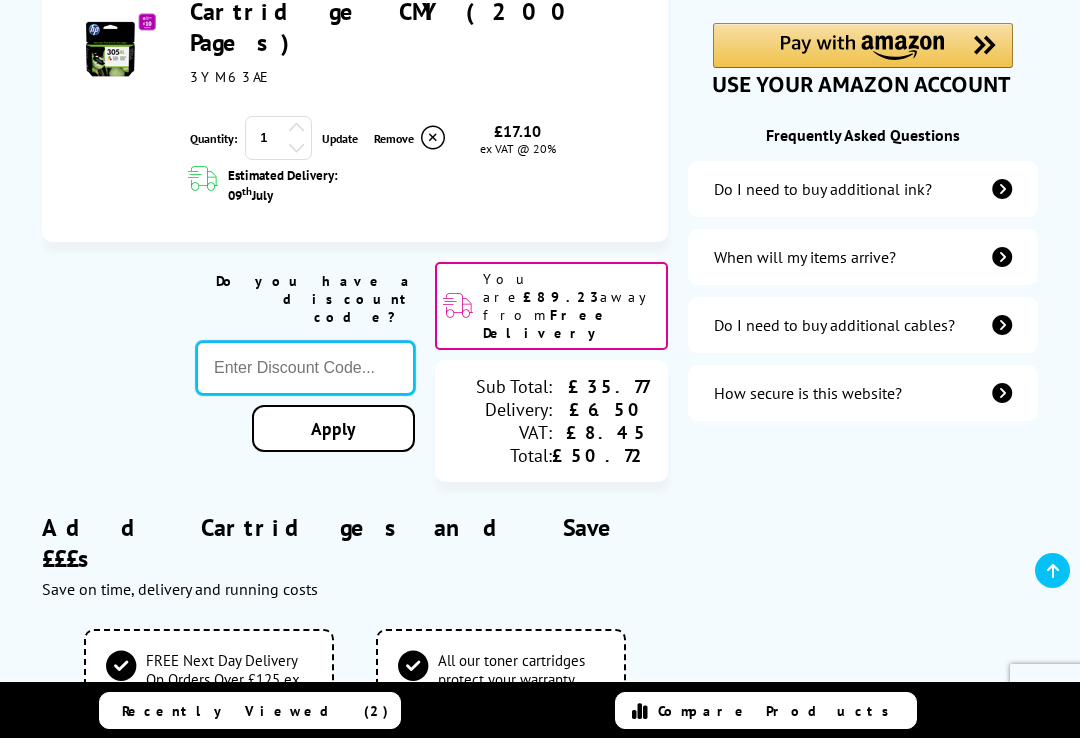 click at bounding box center [305, 368] 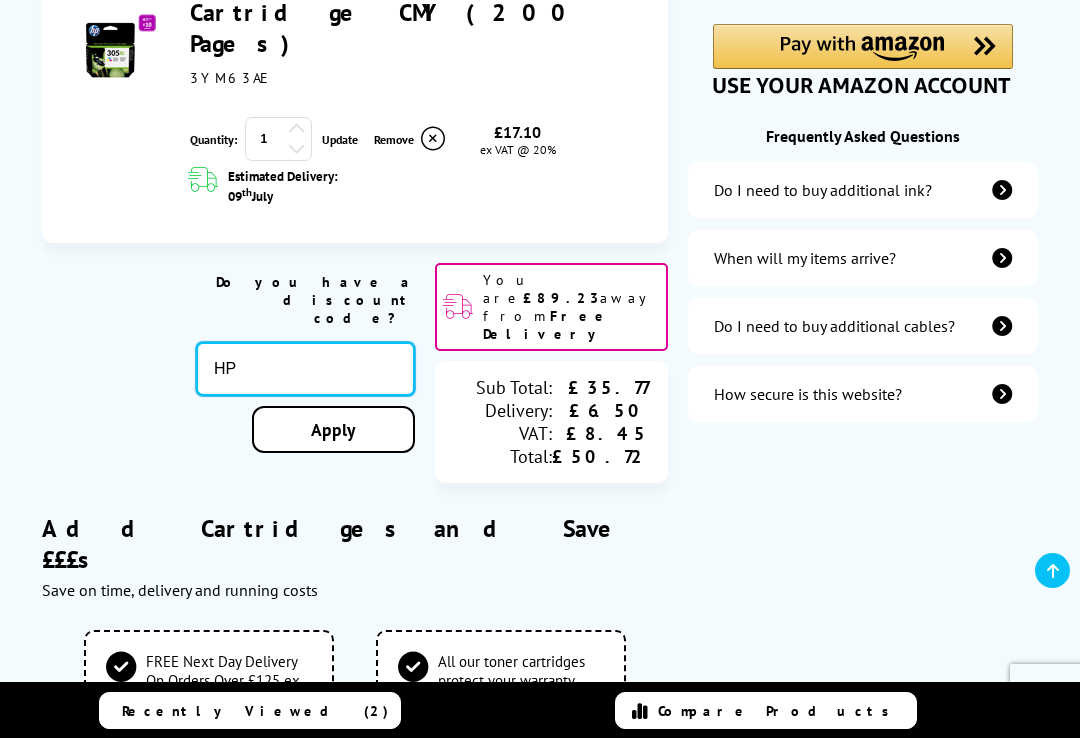 type on "H" 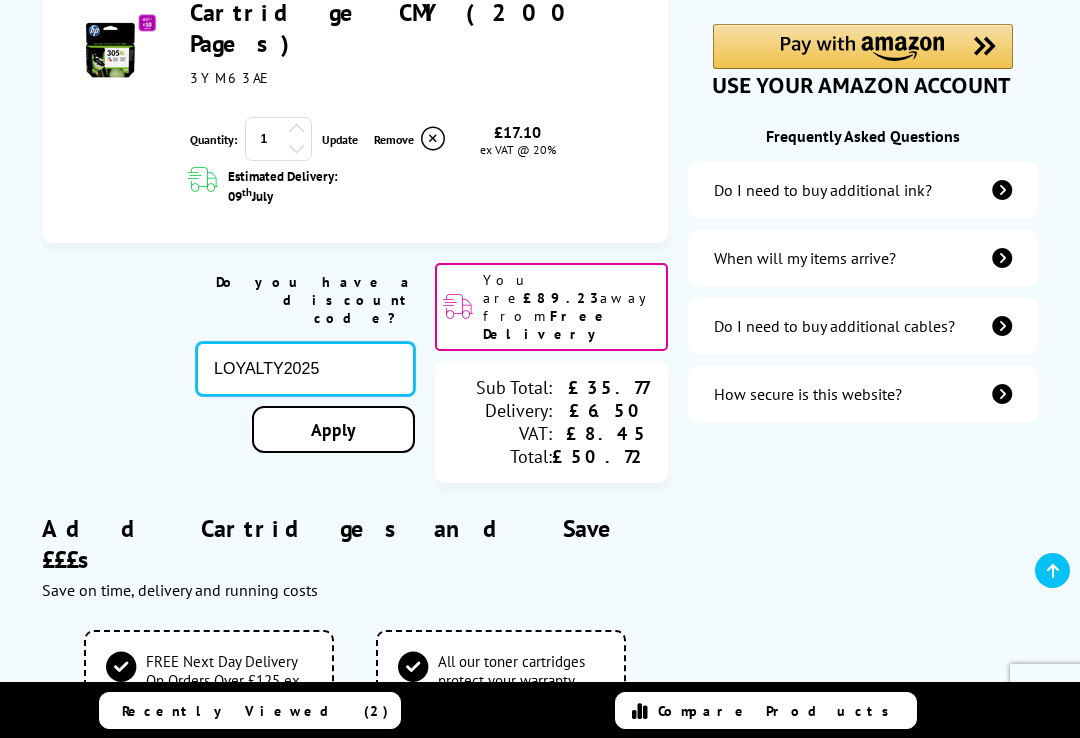 type on "LOYALTY2025" 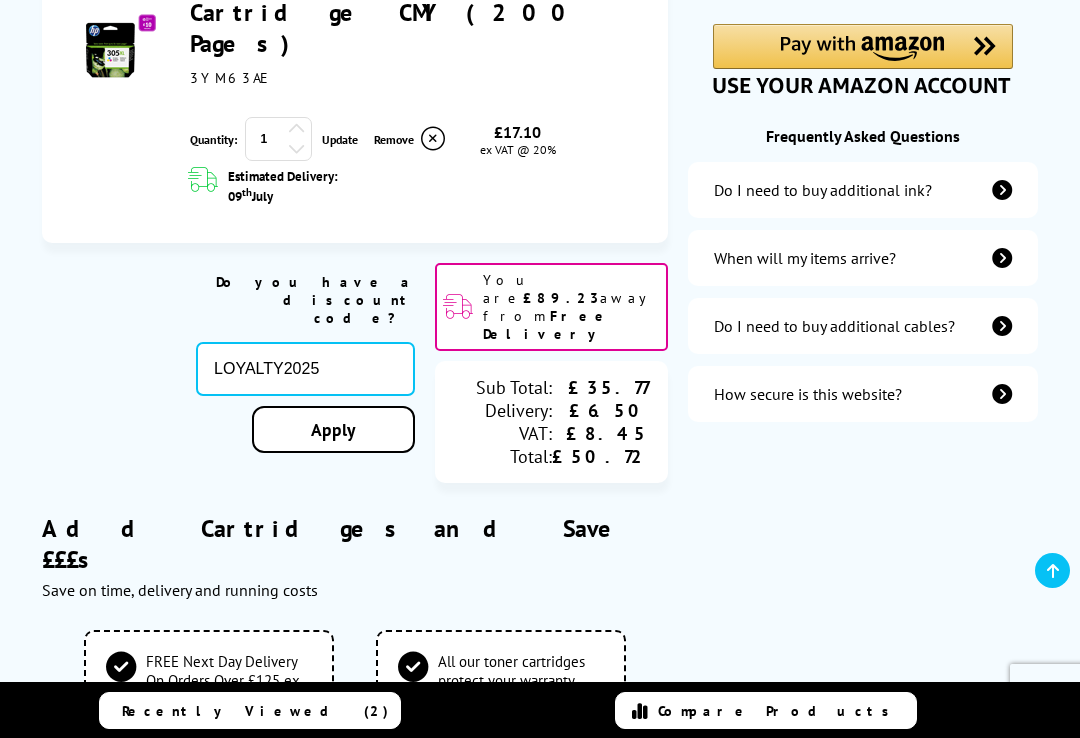 click on "Apply" at bounding box center [333, 429] 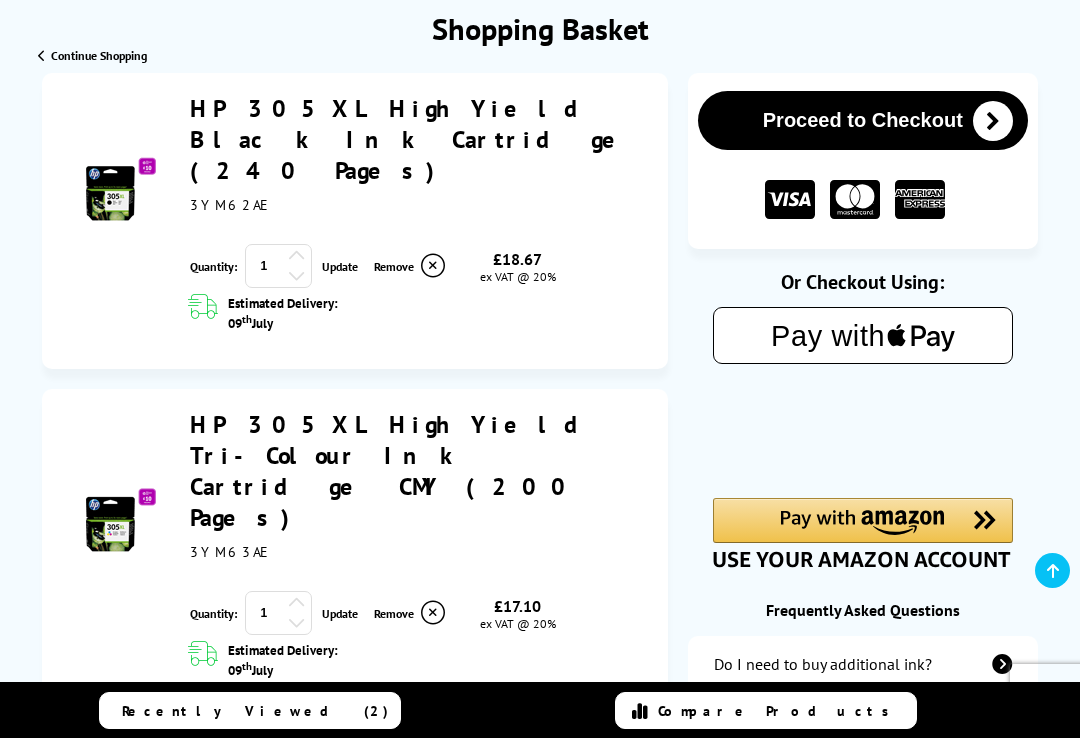 scroll, scrollTop: 255, scrollLeft: 0, axis: vertical 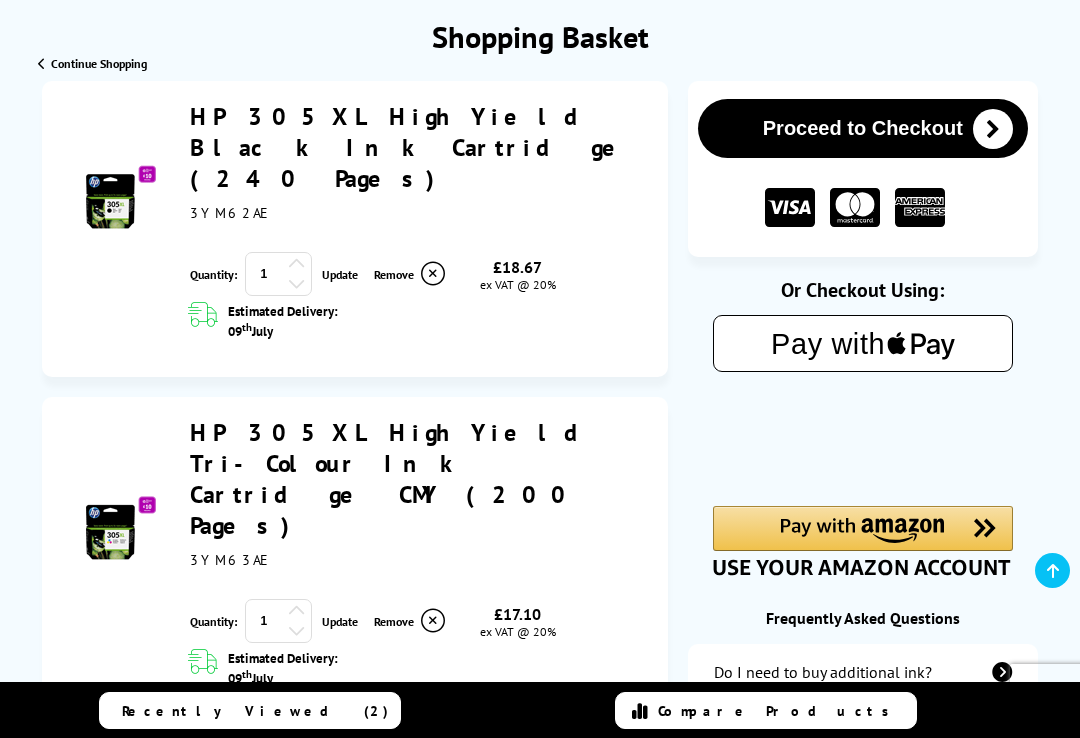 click on "text {
fill: #000;
font-family: -apple-system, apple-pay-btn-en-GB, BlinkMacSystemFont,"Segoe UI",Roboto,"Helvetica Neue",Arial,sans-serif;
font-size: 15px;
font-weight: 500;
}
Pay with
Apple Logo" 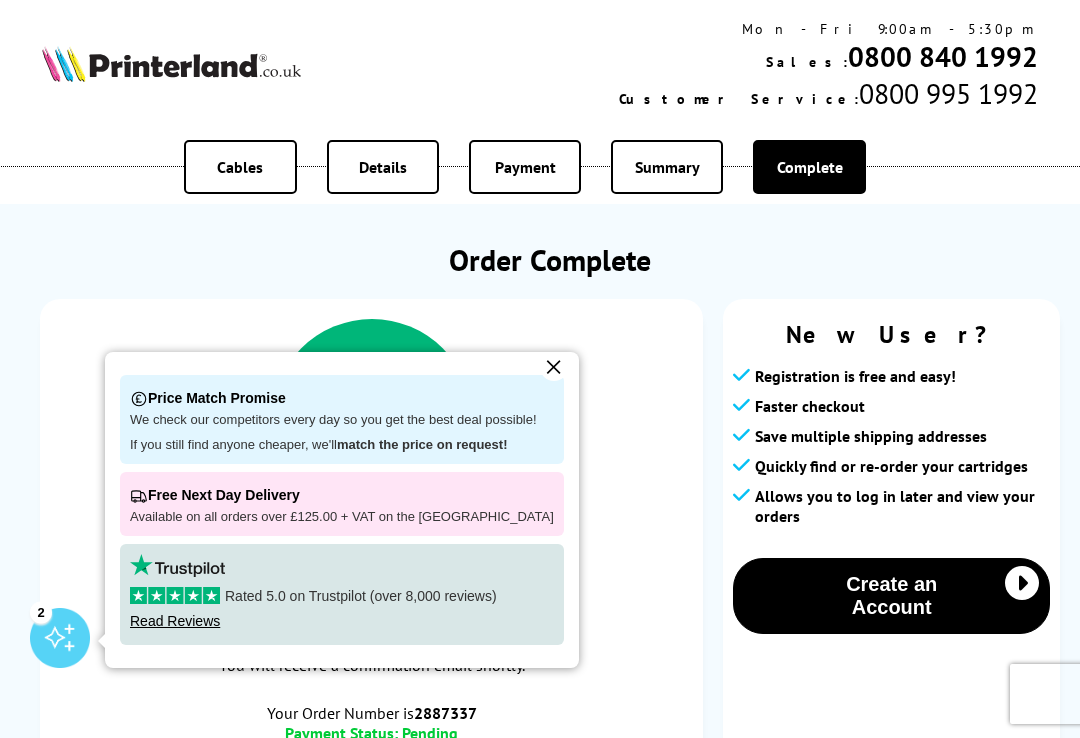scroll, scrollTop: 0, scrollLeft: 0, axis: both 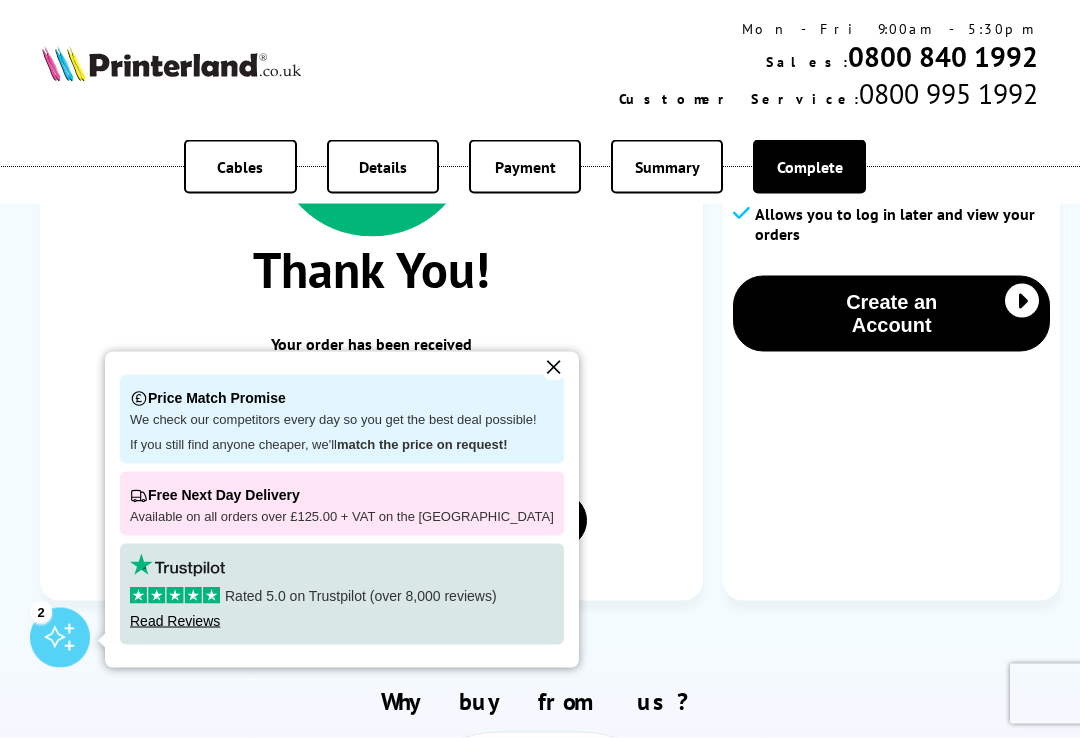 click on "✕" at bounding box center (554, 367) 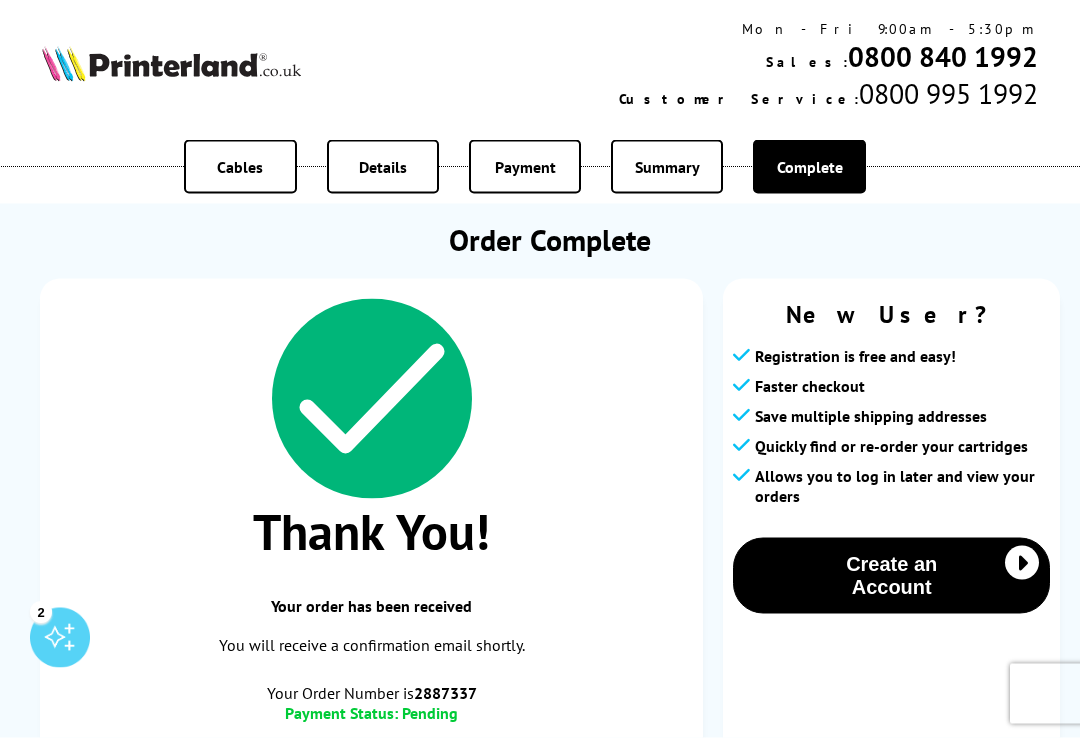 scroll, scrollTop: 0, scrollLeft: 0, axis: both 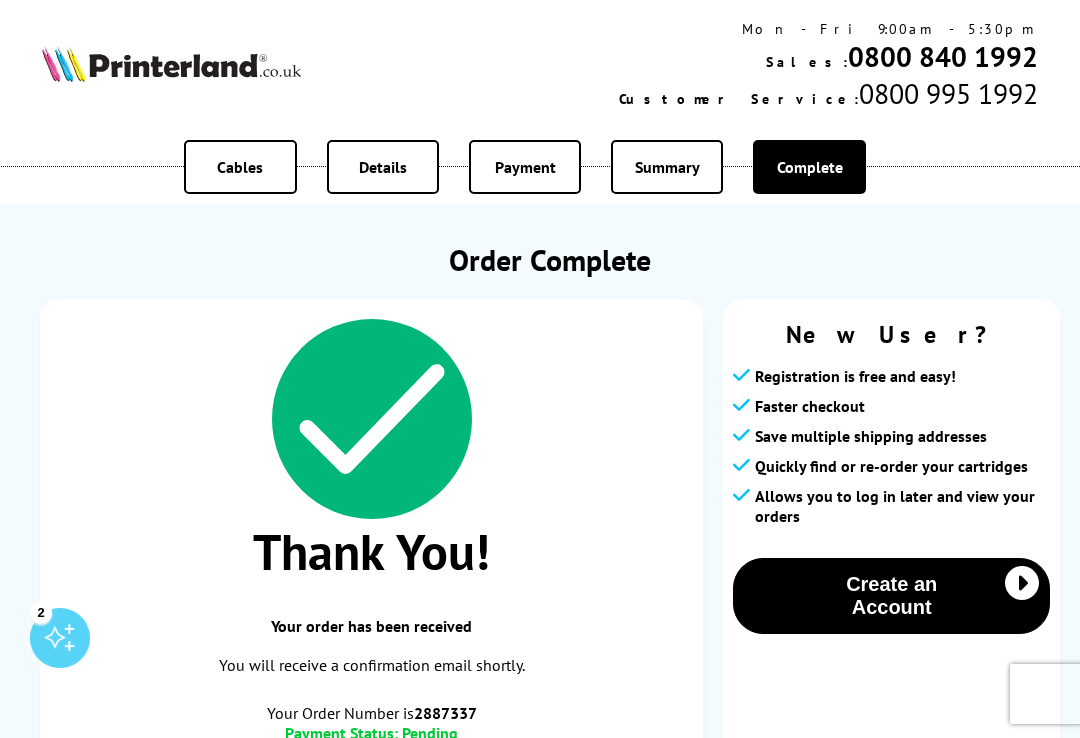 click on "Summary" at bounding box center (667, 167) 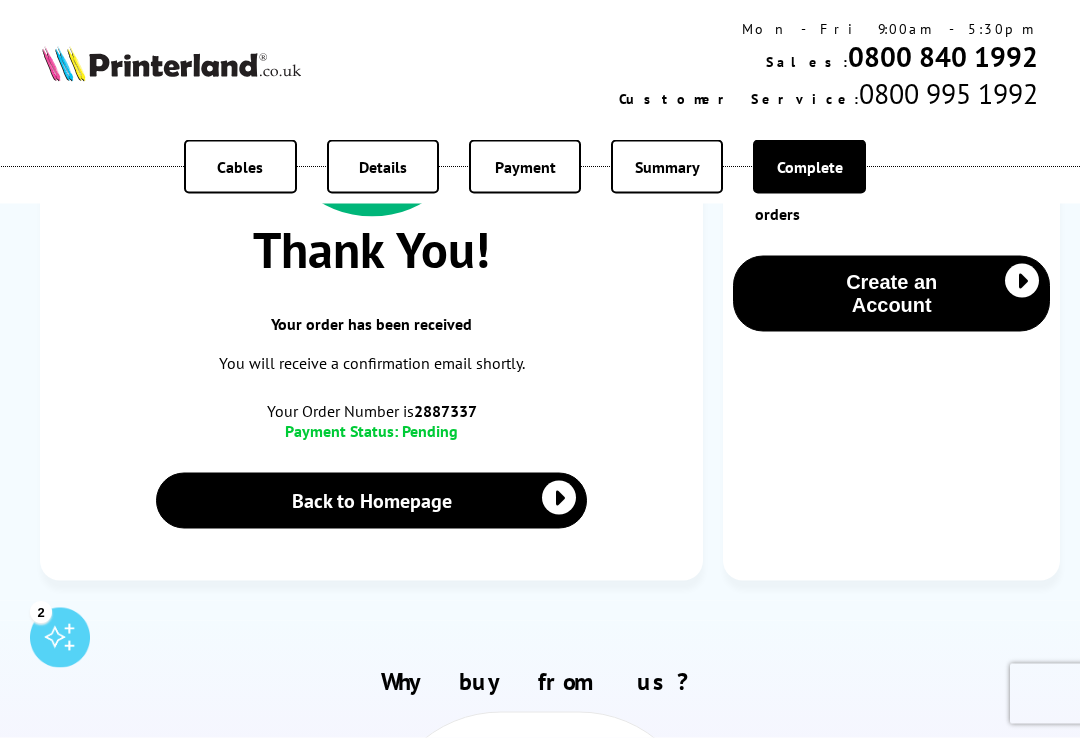 scroll, scrollTop: 0, scrollLeft: 0, axis: both 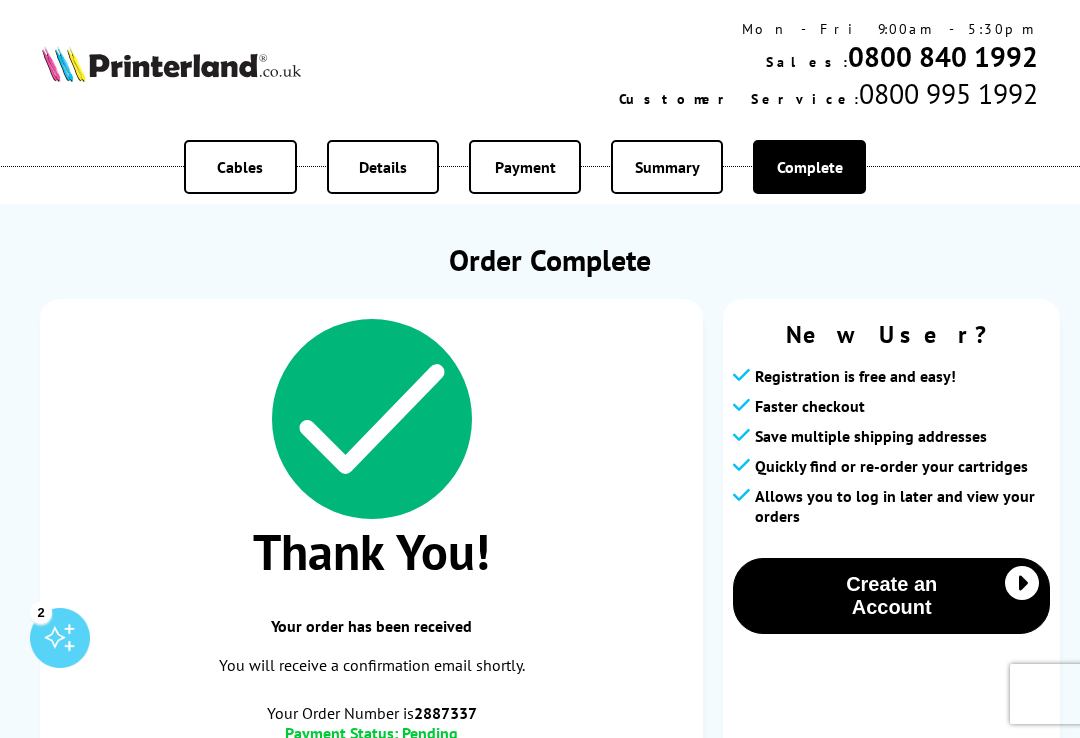 click on "Summary" at bounding box center (667, 167) 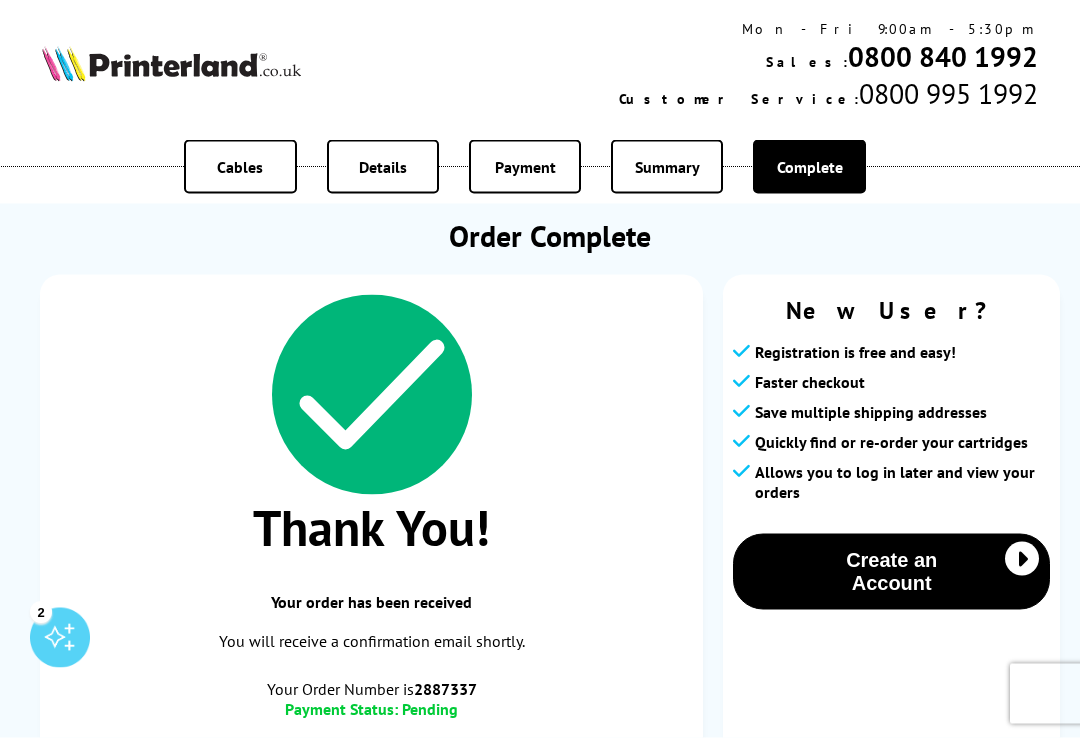 scroll, scrollTop: 0, scrollLeft: 0, axis: both 